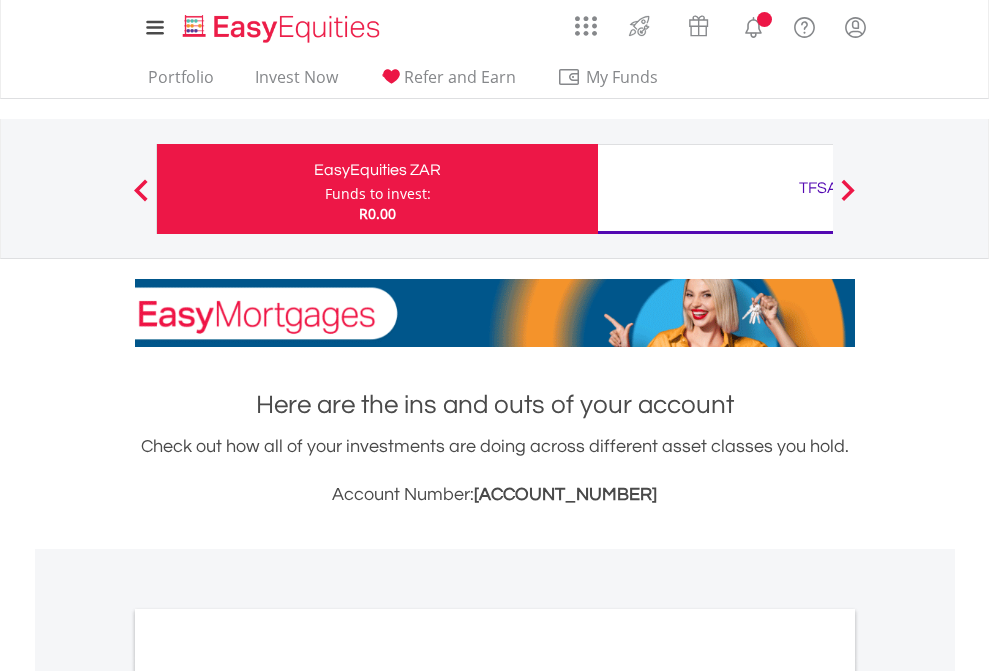 scroll, scrollTop: 0, scrollLeft: 0, axis: both 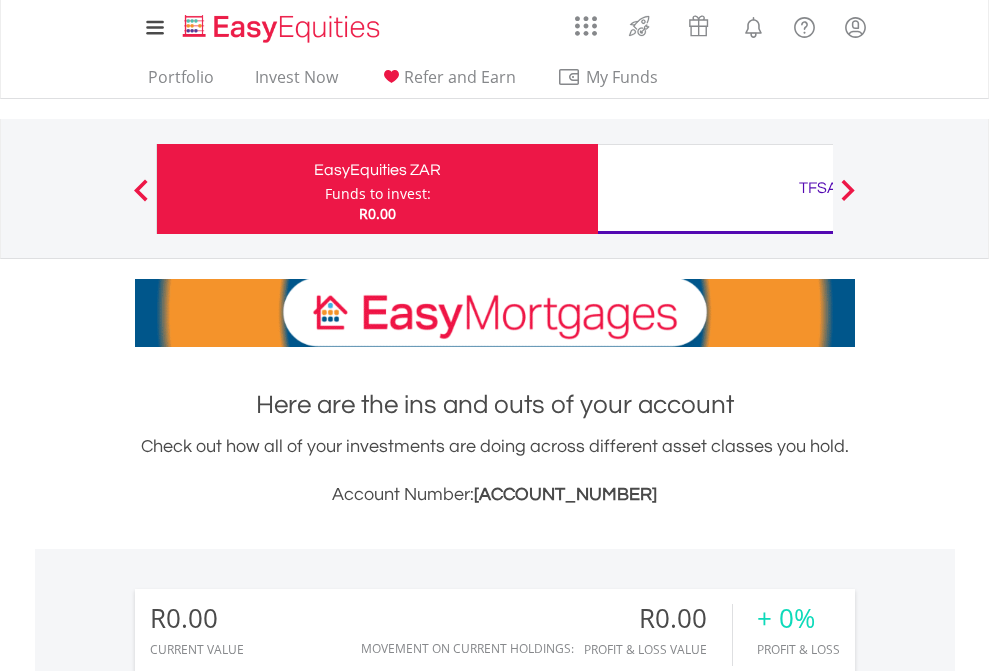 click on "Funds to invest:" at bounding box center [378, 194] 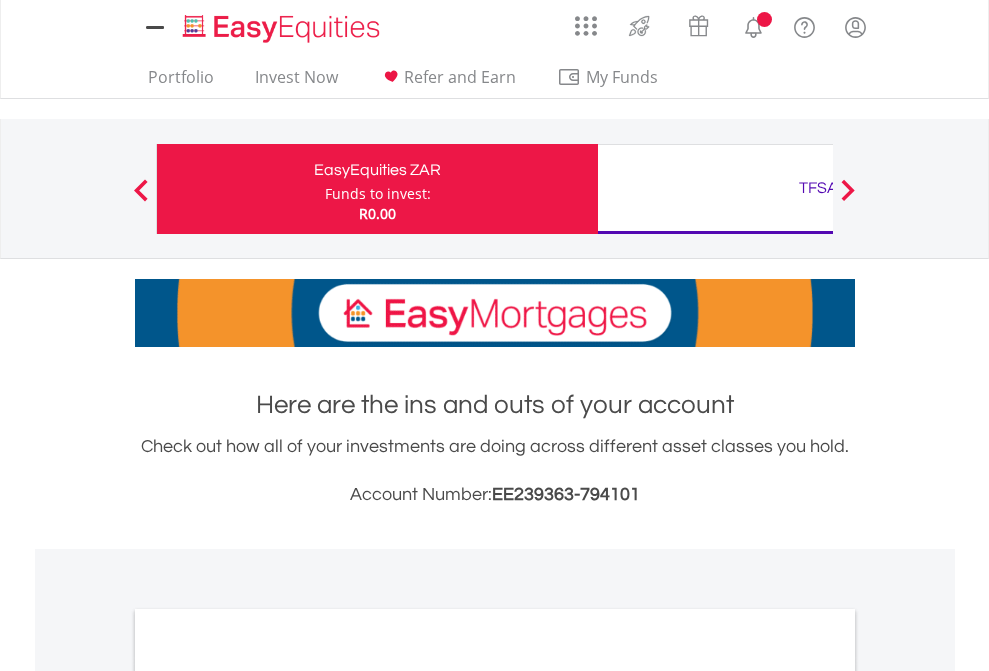 scroll, scrollTop: 0, scrollLeft: 0, axis: both 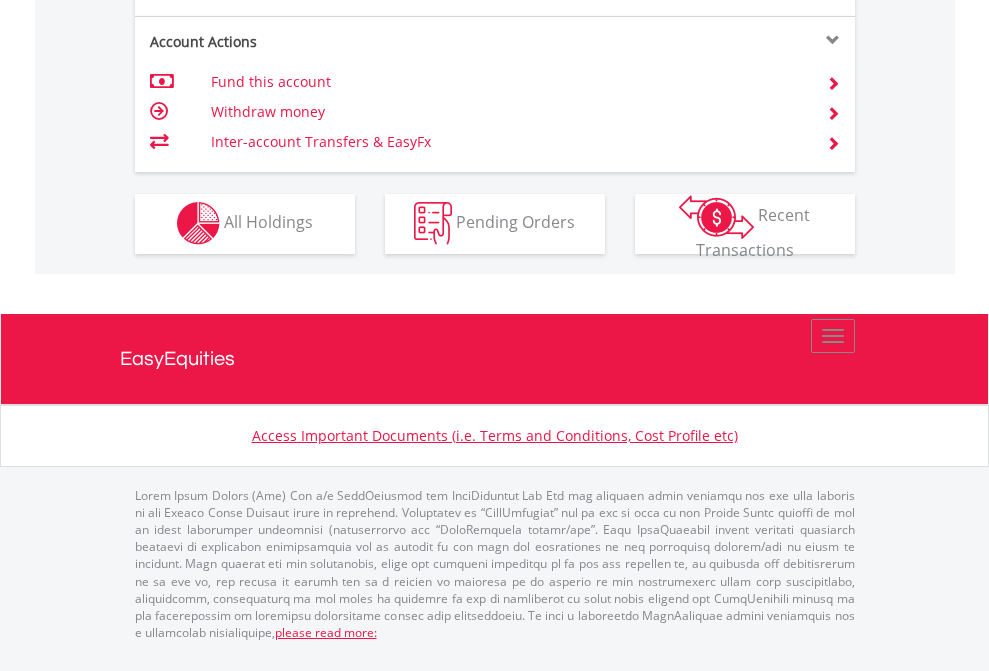 click on "Investment types" at bounding box center (706, -353) 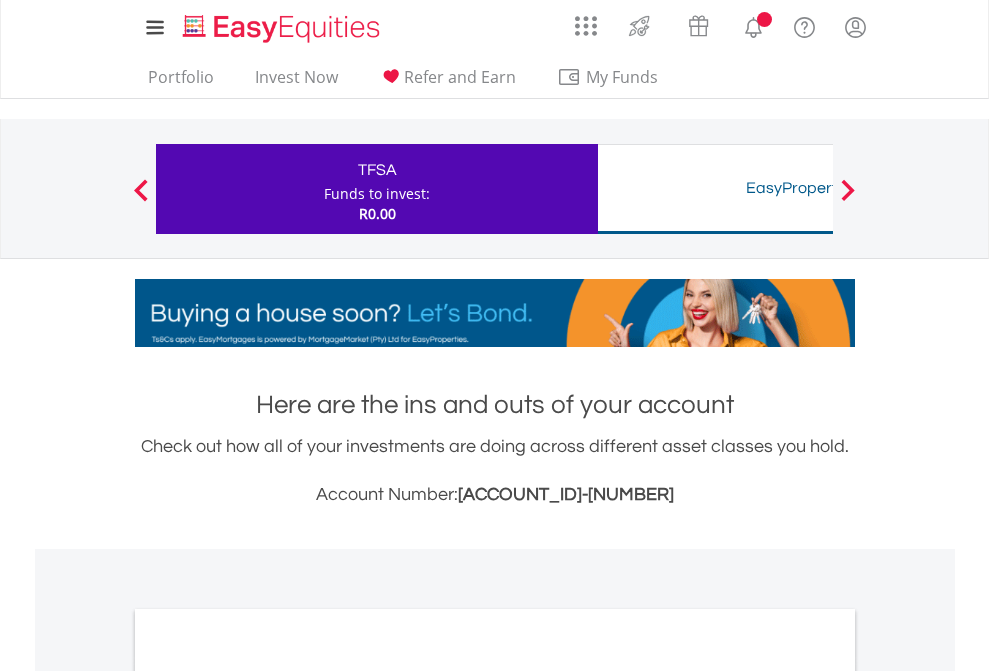 scroll, scrollTop: 0, scrollLeft: 0, axis: both 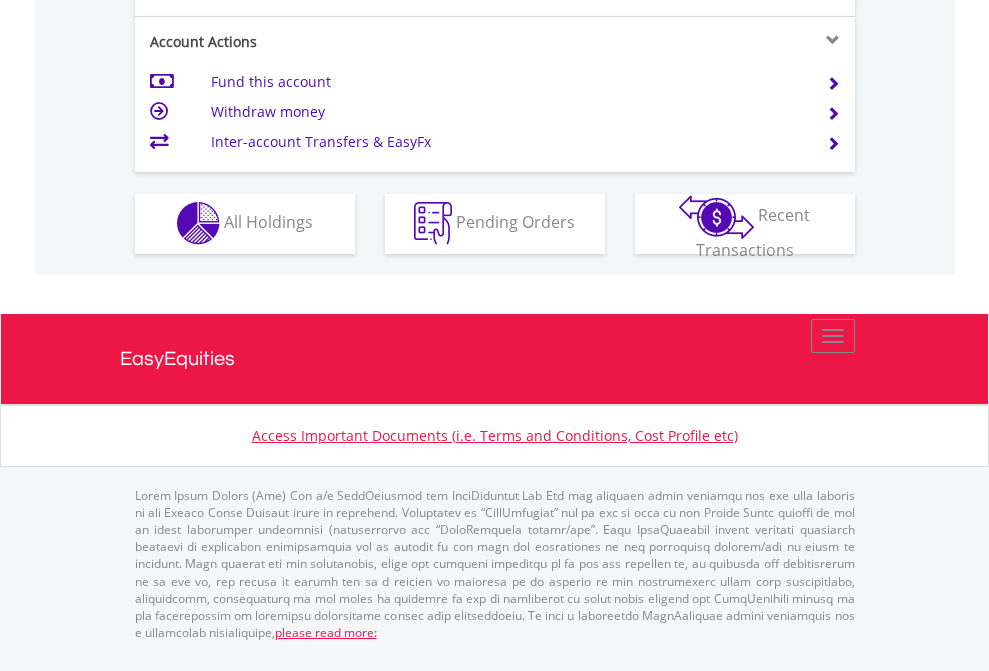 click on "Investment types" at bounding box center (706, -353) 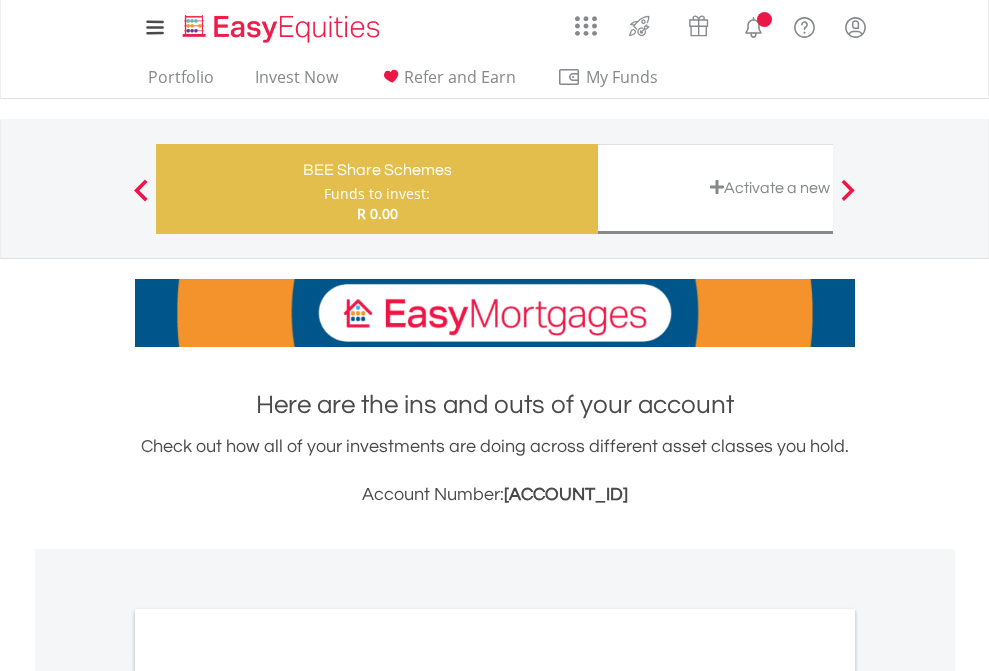 scroll, scrollTop: 0, scrollLeft: 0, axis: both 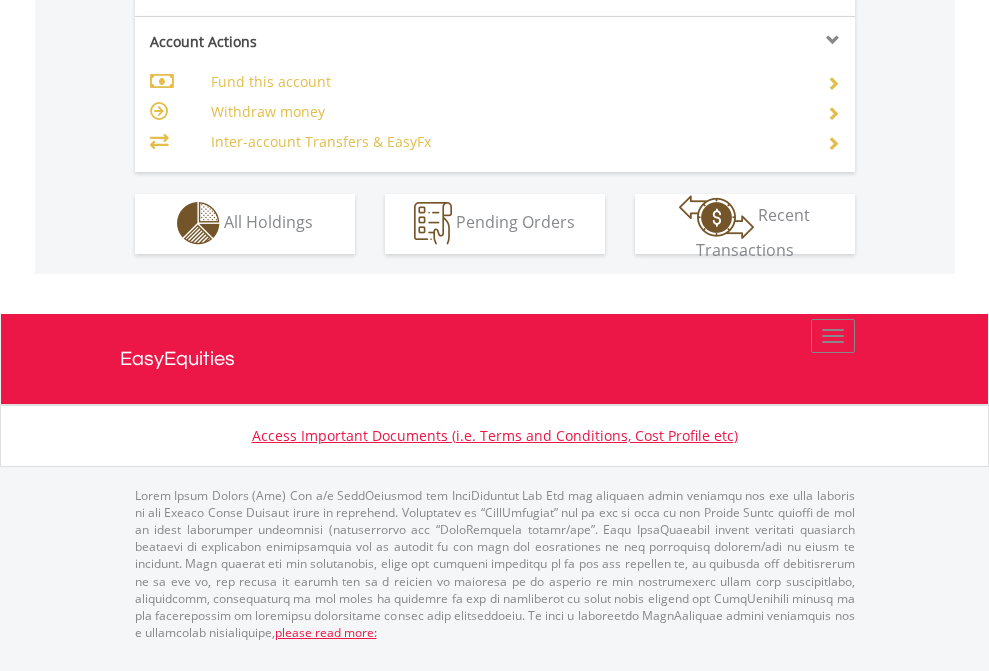 click on "Investment types" at bounding box center [706, -353] 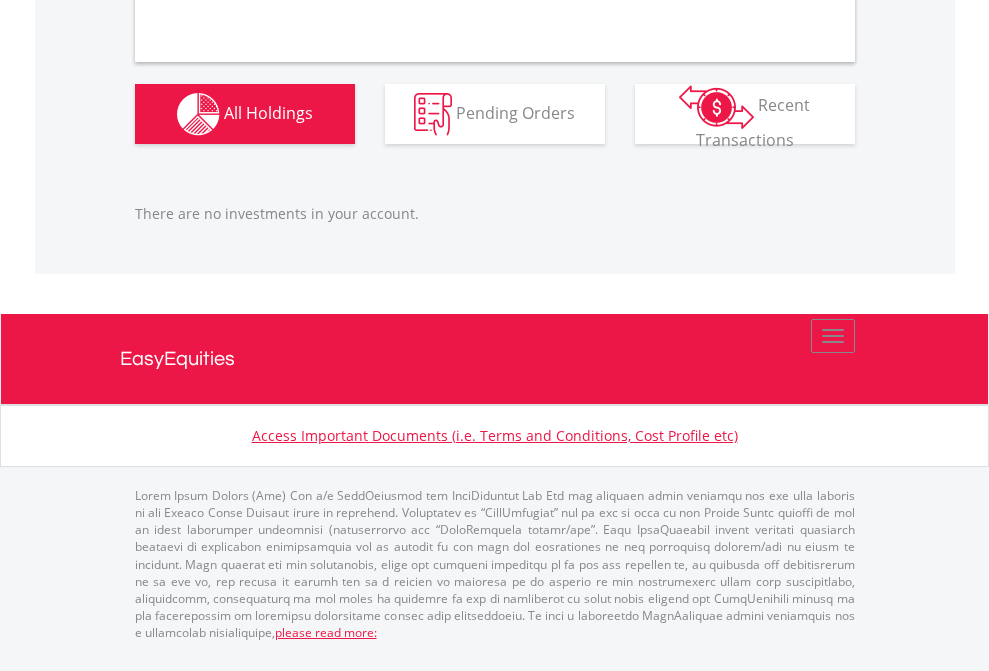 scroll, scrollTop: 1980, scrollLeft: 0, axis: vertical 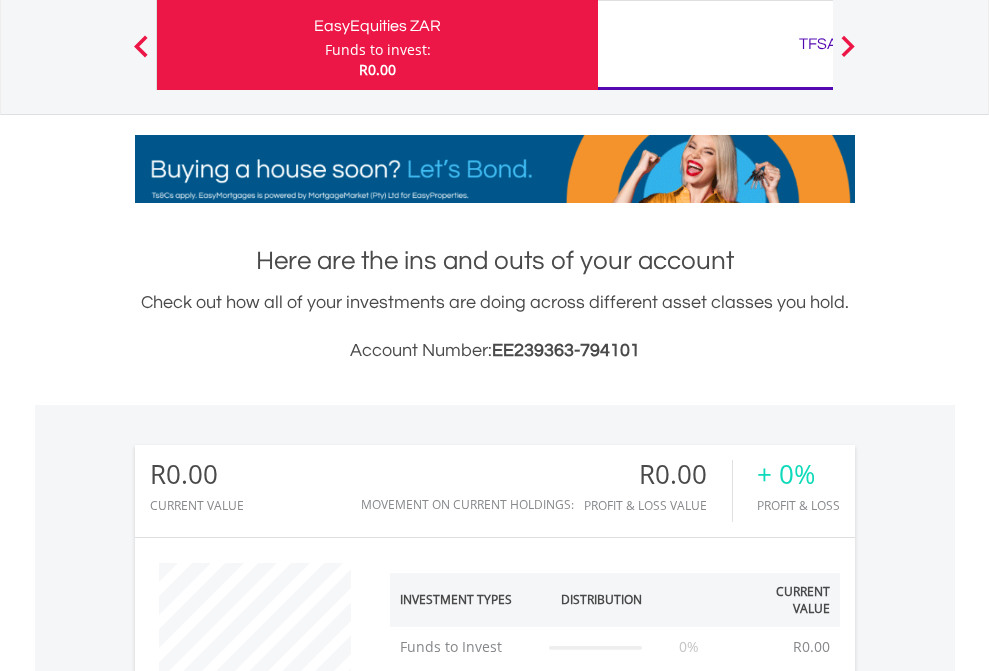 click on "Funds to invest:" at bounding box center (378, 50) 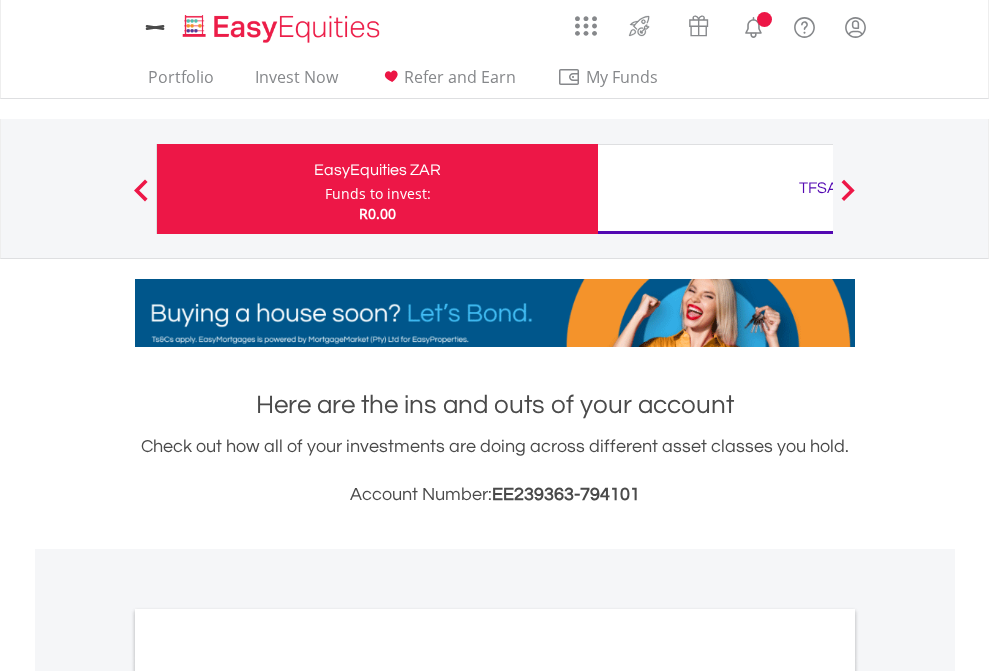 scroll, scrollTop: 0, scrollLeft: 0, axis: both 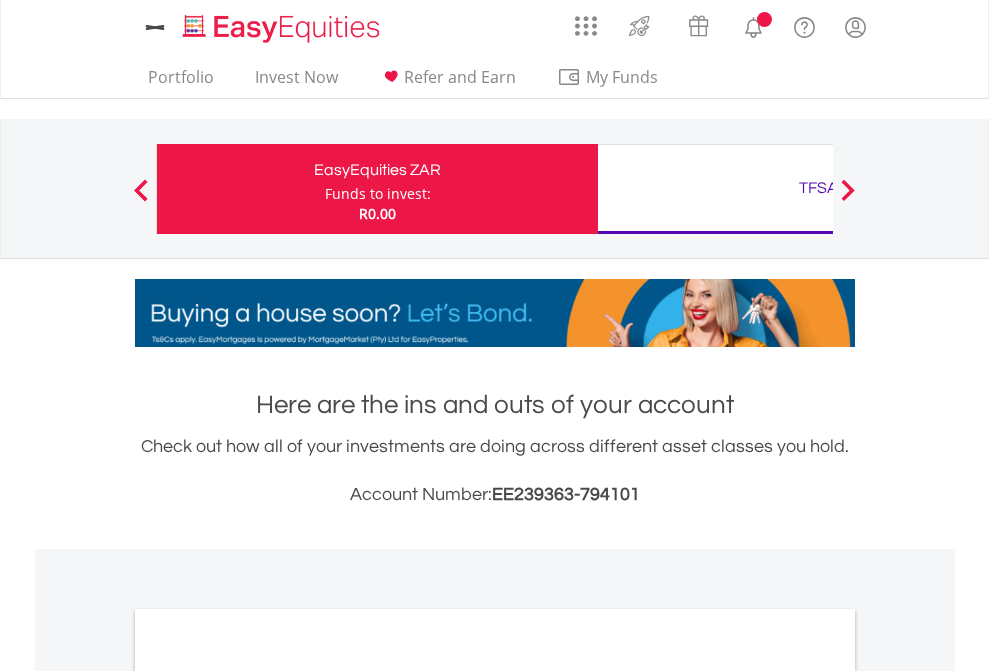 click on "All Holdings" at bounding box center [268, 1096] 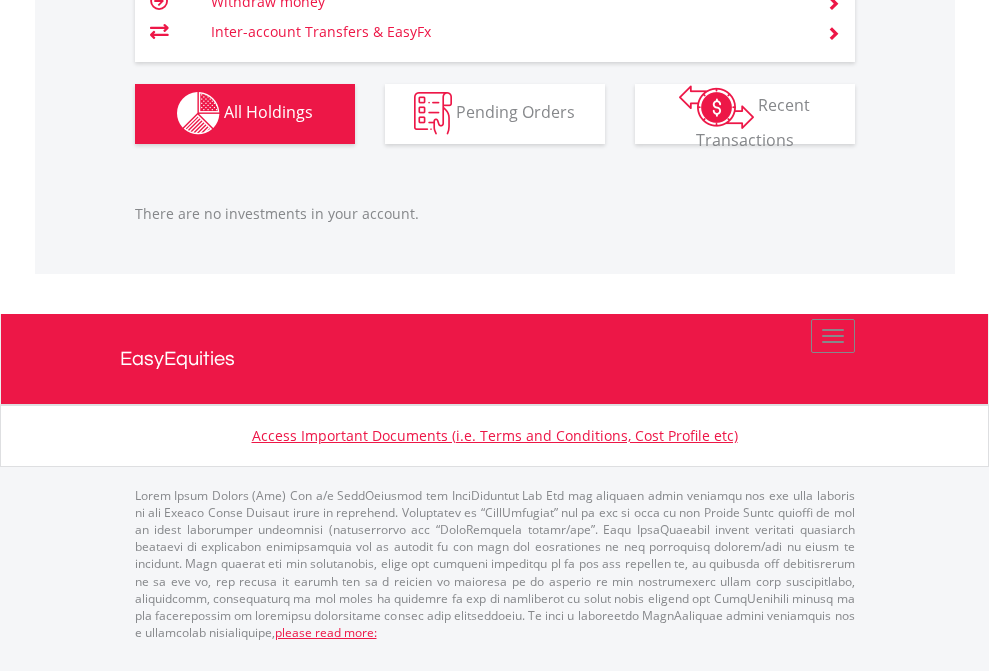 scroll, scrollTop: 1980, scrollLeft: 0, axis: vertical 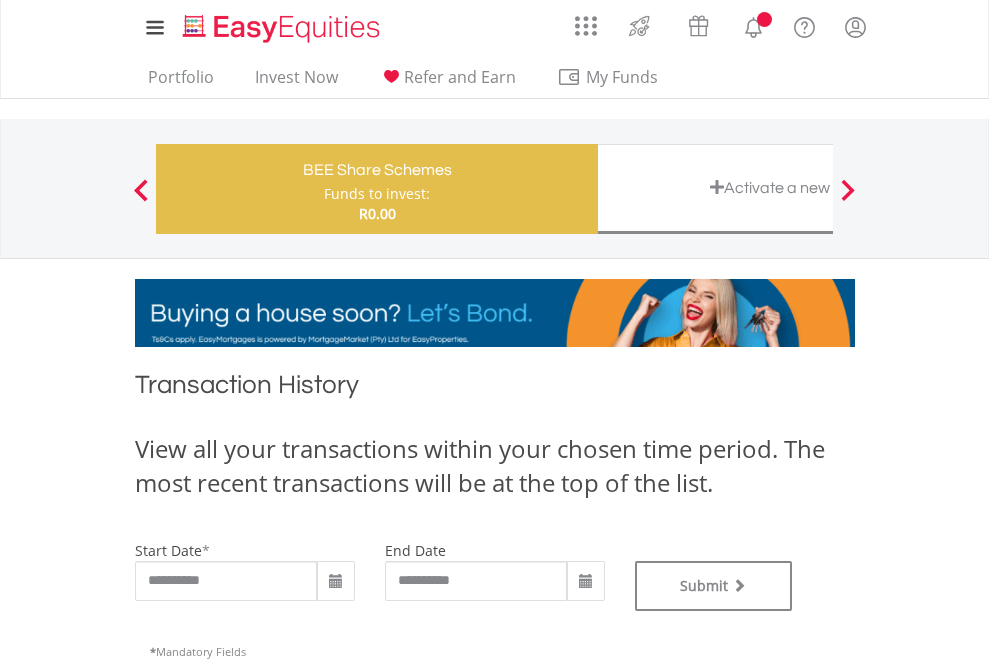 type on "**********" 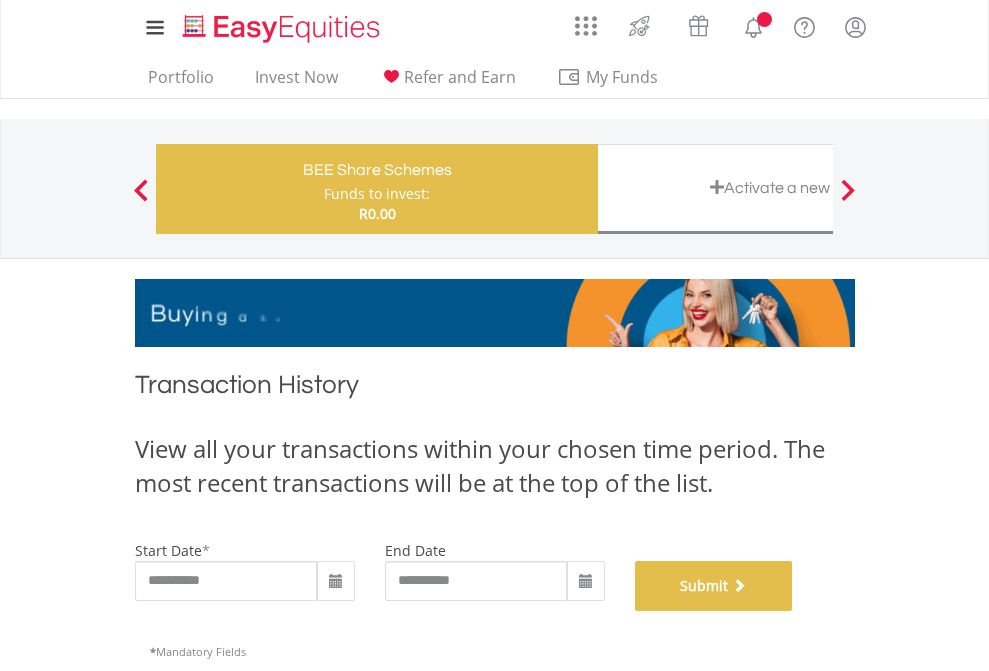 click on "Submit" at bounding box center [714, 586] 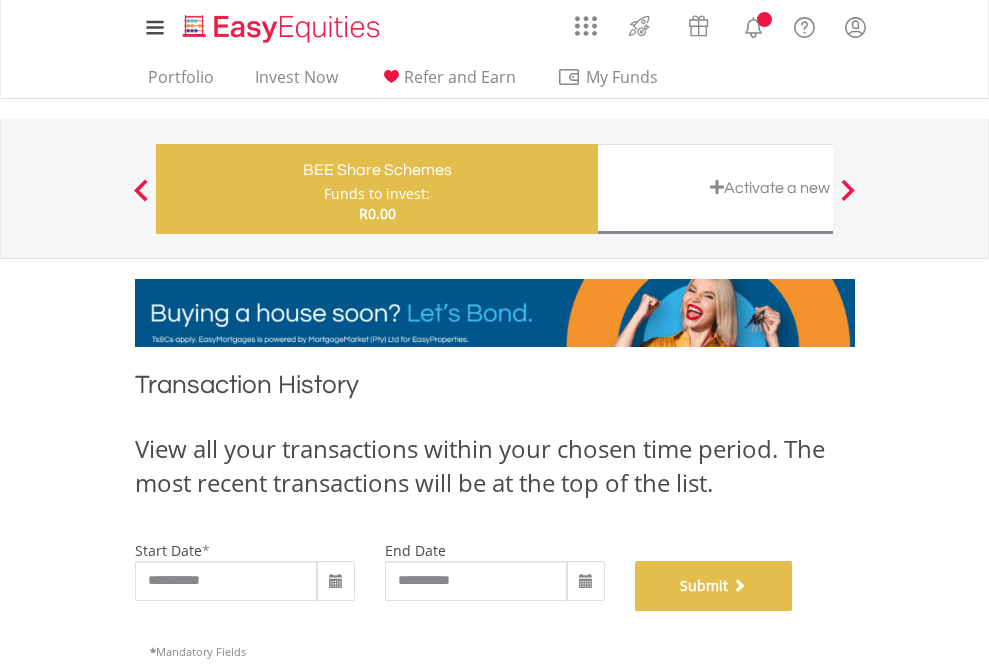 scroll, scrollTop: 811, scrollLeft: 0, axis: vertical 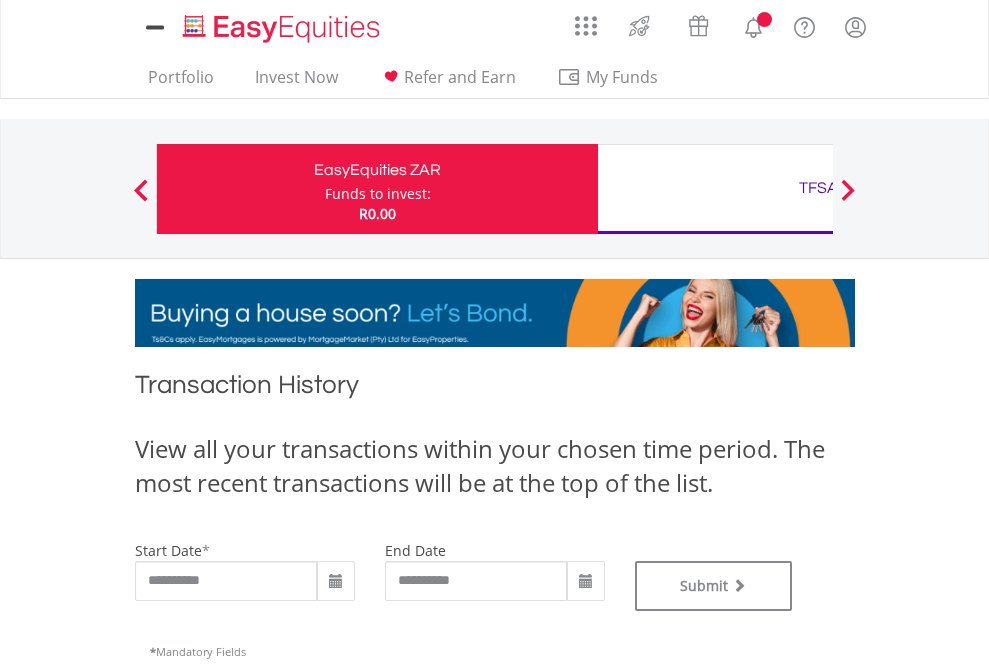 click on "Funds to invest:" at bounding box center (378, 194) 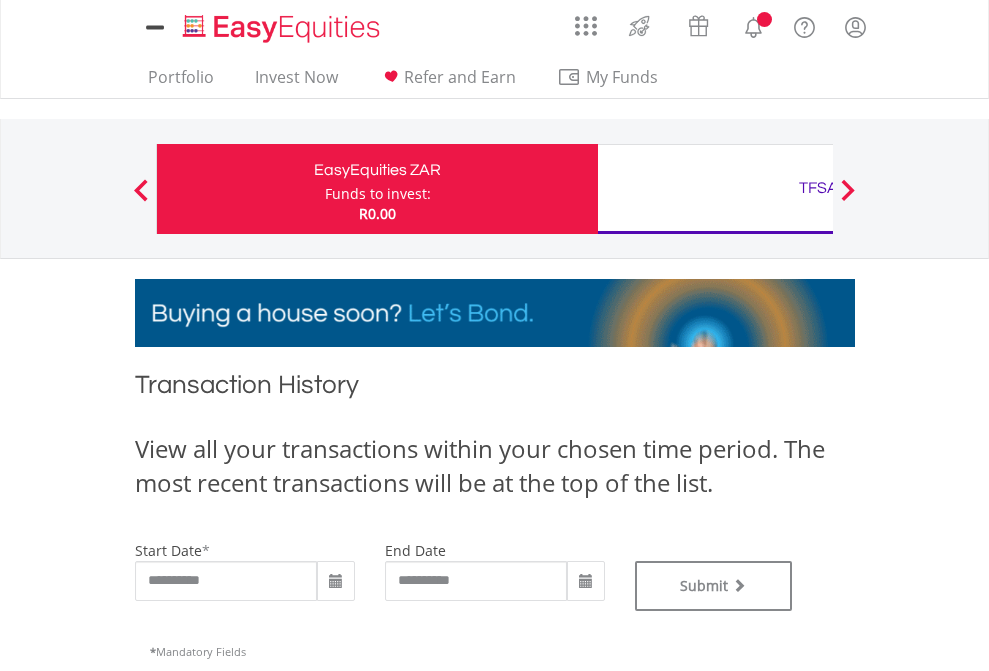 scroll, scrollTop: 0, scrollLeft: 0, axis: both 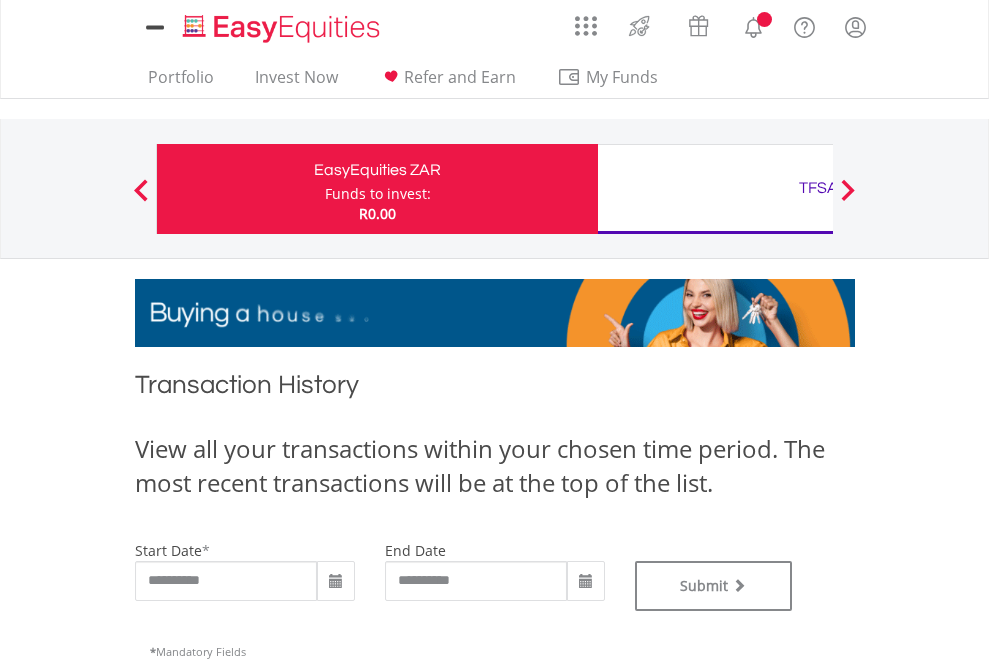 type on "**********" 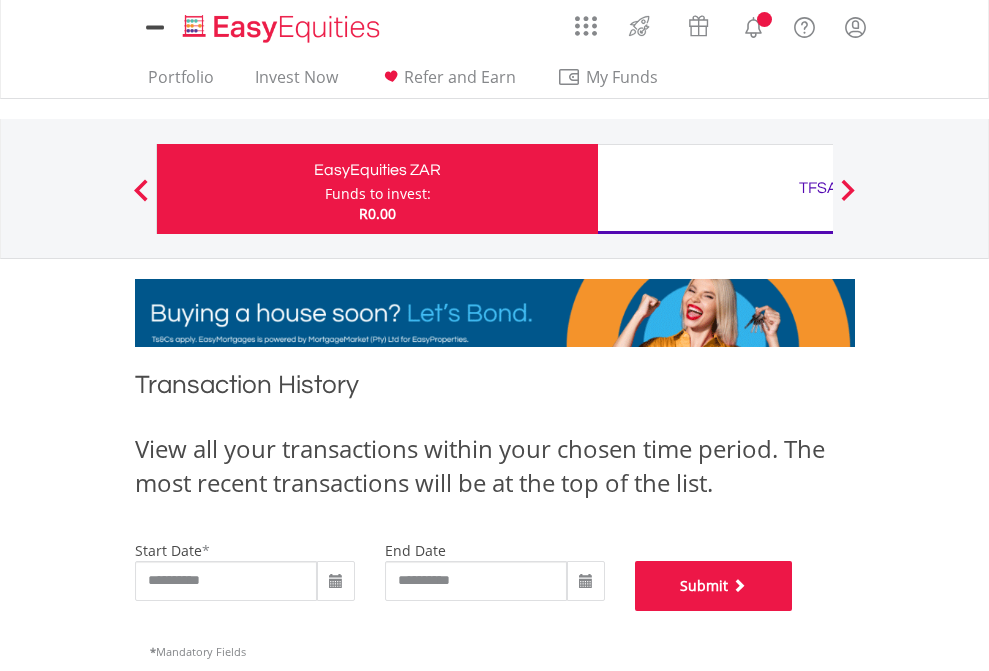 click on "Submit" at bounding box center (714, 586) 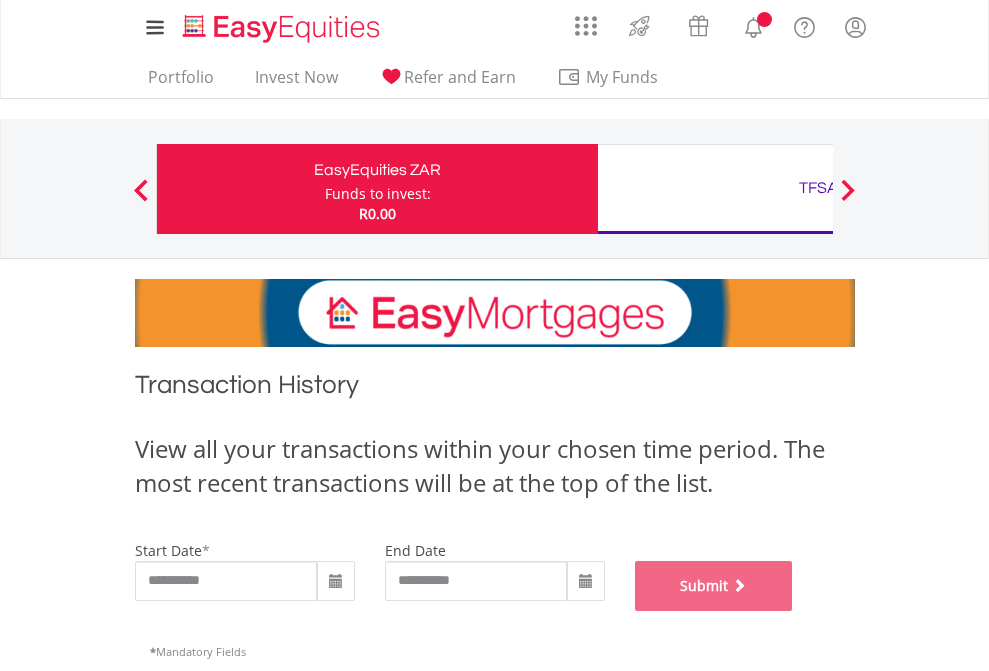 scroll, scrollTop: 811, scrollLeft: 0, axis: vertical 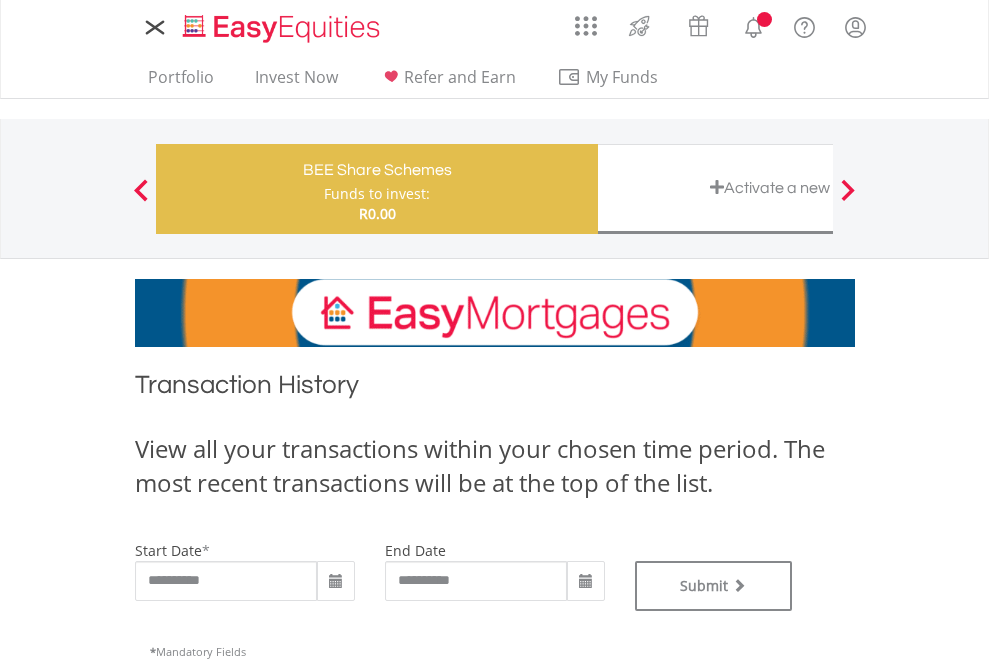 type on "**********" 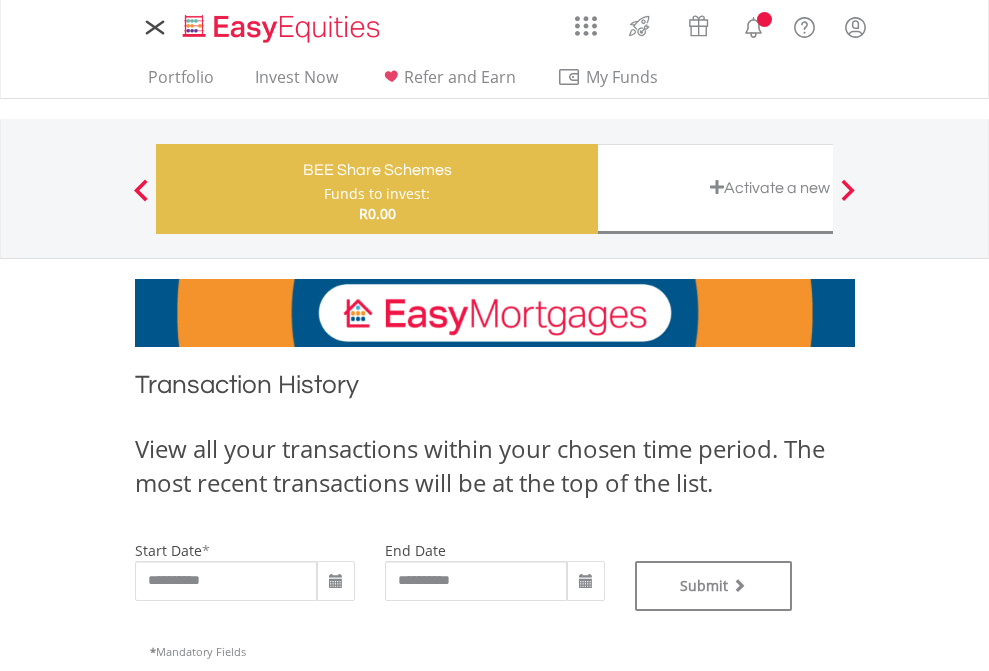 type on "**********" 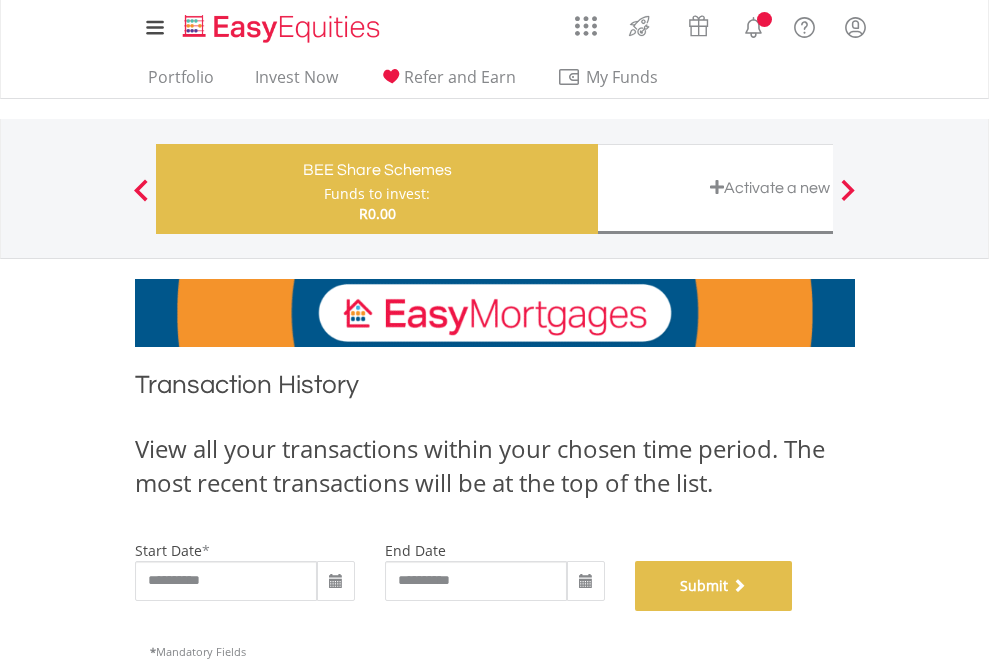 click on "Submit" at bounding box center (714, 586) 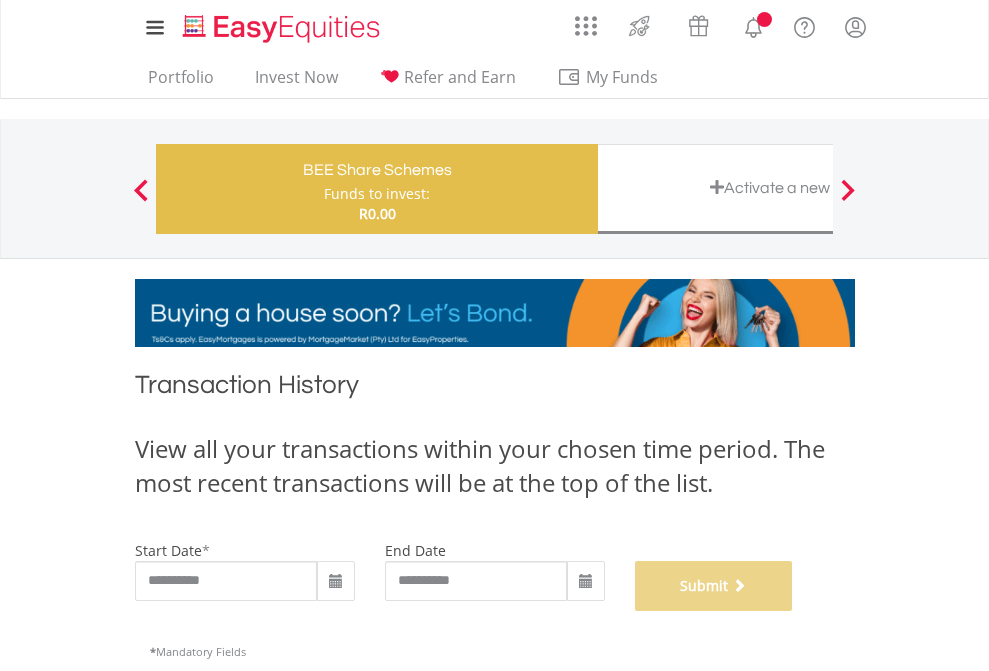 scroll, scrollTop: 811, scrollLeft: 0, axis: vertical 